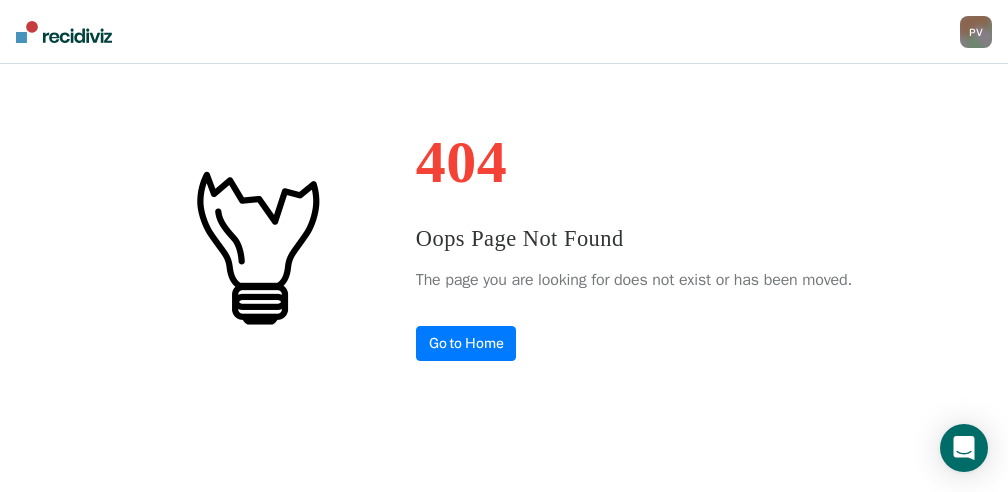 scroll, scrollTop: 0, scrollLeft: 0, axis: both 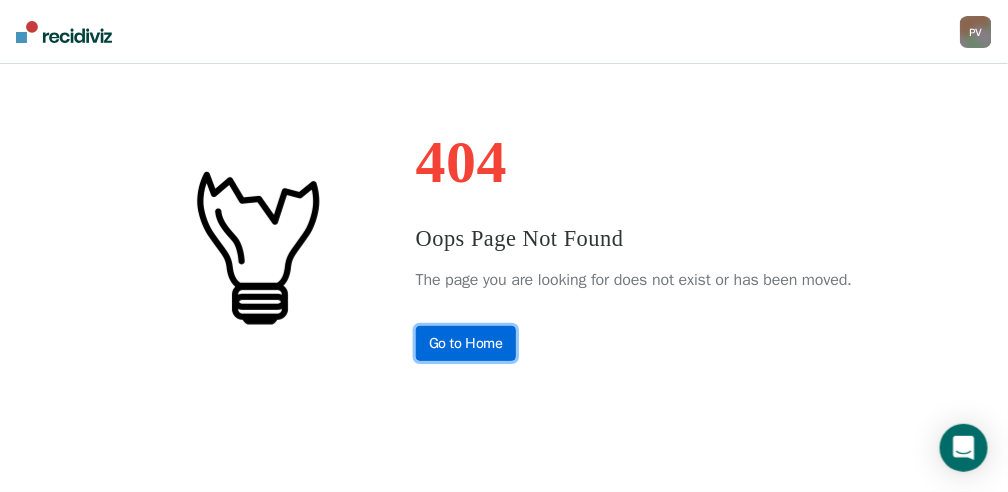 click on "Go to Home" at bounding box center (466, 343) 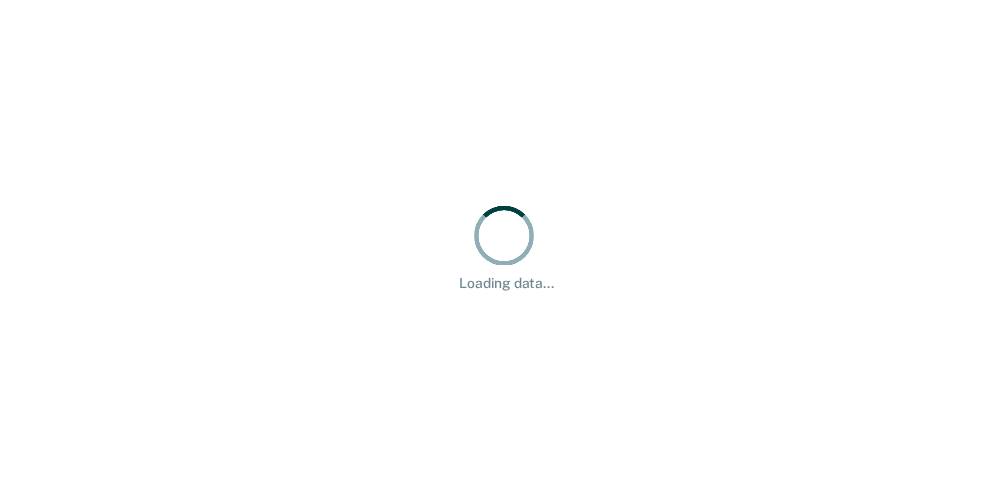 scroll, scrollTop: 0, scrollLeft: 0, axis: both 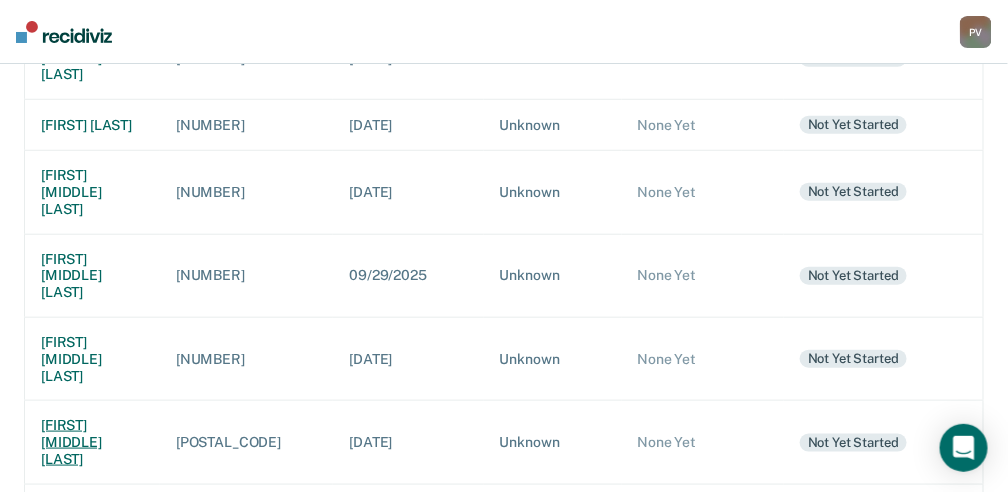 click on "[FIRST] [MIDDLE] [LAST]" at bounding box center (92, 442) 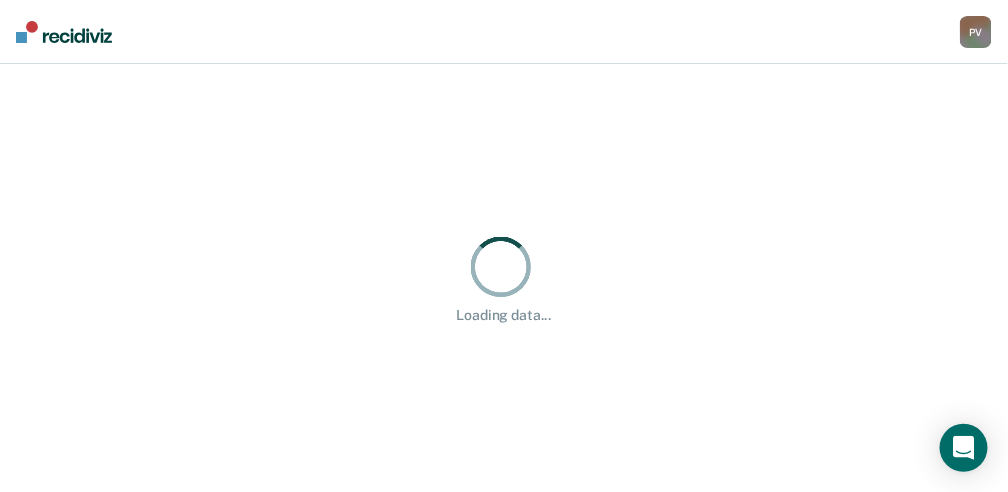 click on "Loading data... Loading data..." at bounding box center (504, 278) 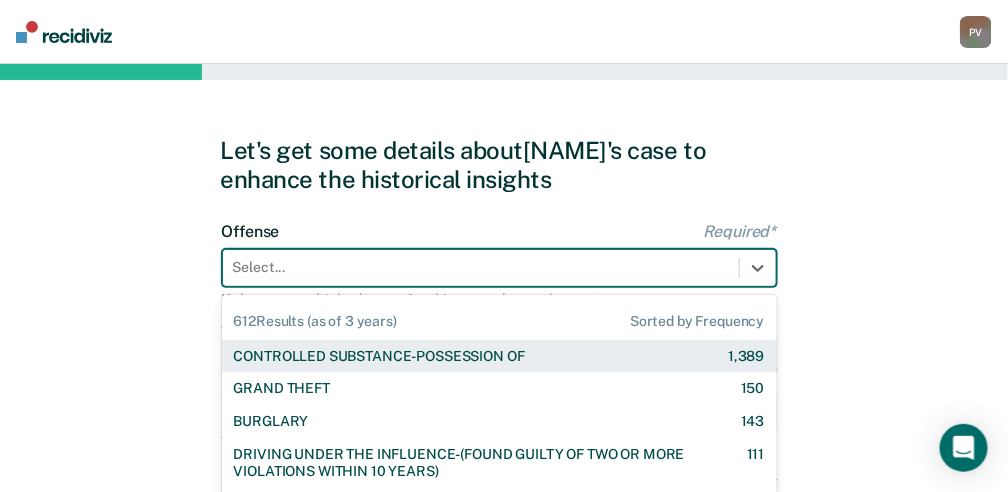 scroll, scrollTop: 151, scrollLeft: 0, axis: vertical 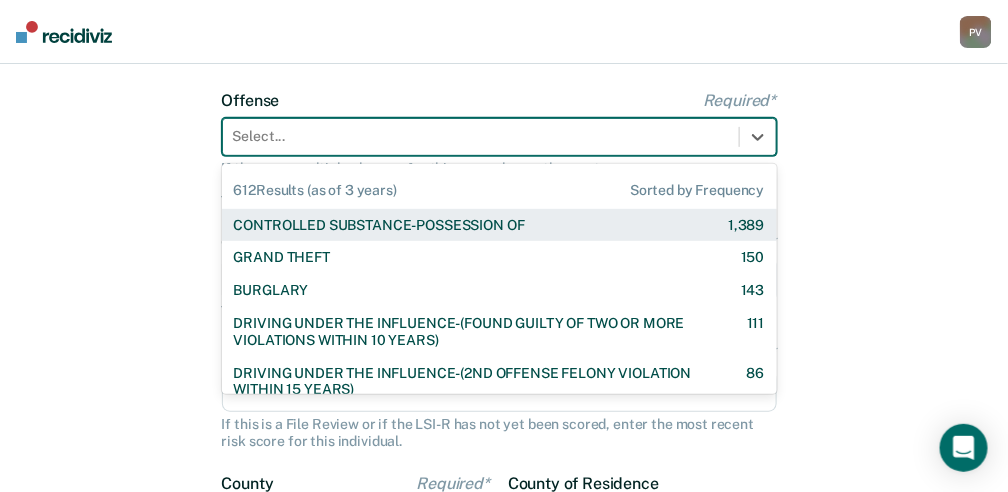 click on "612 results available. Use Up and Down to choose options, press Enter to select the currently focused option, press Escape to exit the menu, press Tab to select the option and exit the menu. Select... 612  Results (as of 3 years) Sorted by Frequency CONTROLLED SUBSTANCE-POSSESSION OF 1,389 GRAND THEFT 150 BURGLARY 143 DRIVING UNDER THE INFLUENCE-(FOUND GUILTY OF TWO OR MORE VIOLATIONS WITHIN 10 YEARS) 111 DRIVING UNDER THE INFLUENCE-(2ND OFFENSE FELONY VIOLATION WITHIN 15 YEARS) 86 POSSESSION OF A CONTROLLED SUBSTANCE WITH THE INTENT TO DELIVER 83 ASSAULT-AGGRAVATED 79 WEAPON-UNLAWFUL POSSESSION BY CONVICTED FELON 63 BATTERY-DOMESTIC VIOLENCE WITH TRAUMATIC INJURY 59 DRIVING UNDER THE INFLUENCE I18-8004 {M} 57 ELUDING A POLICE OFFICER IN A MOTOR VEHICLE 55 DRIVING UNDER THE INFLUENCE-(THIRD OR SUBSEQUENT OFFENSE) 35 FORGERY 31 PROPERTY-MALICIOUS INJURY TO PROPERTY 30 ASSAULT-DOMESTIC VIOLENCE I18-918(3)(A) {M} 28 CHILDREN-INJURY TO CHILD 28 25 24 23 DOMESTIC BATTERY OR ASSAULT -IN THE PRESENCE OF A CHILD 23 9" at bounding box center [499, 137] 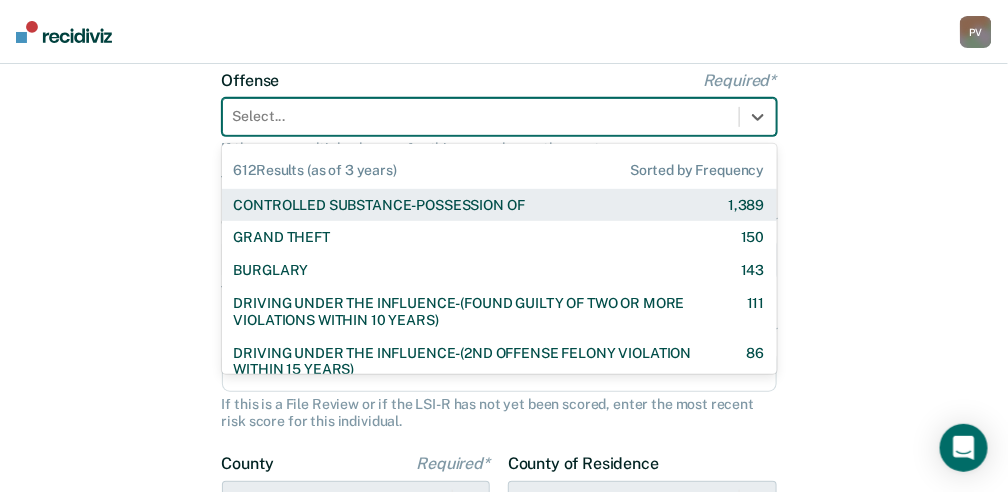 click on "CONTROLLED SUBSTANCE-POSSESSION OF" at bounding box center [379, 205] 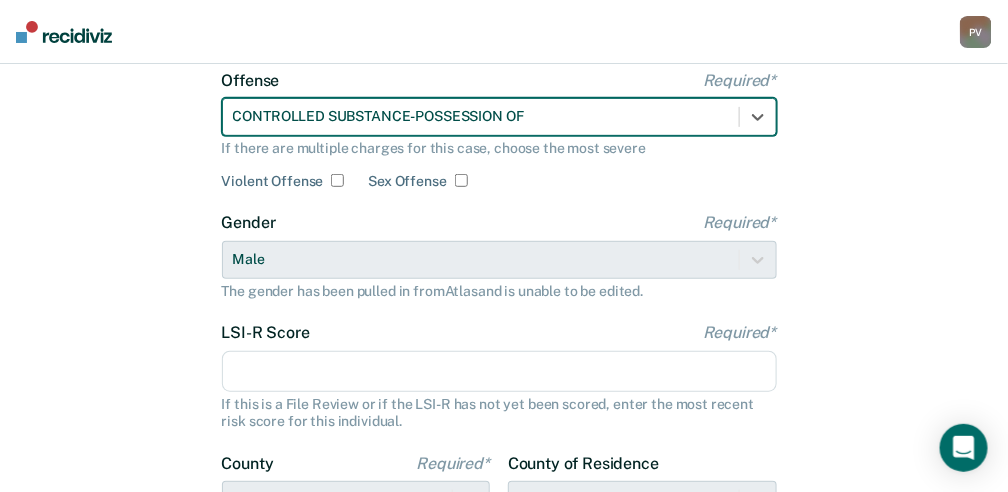 click on "LSI-R Score  Required*" at bounding box center [499, 372] 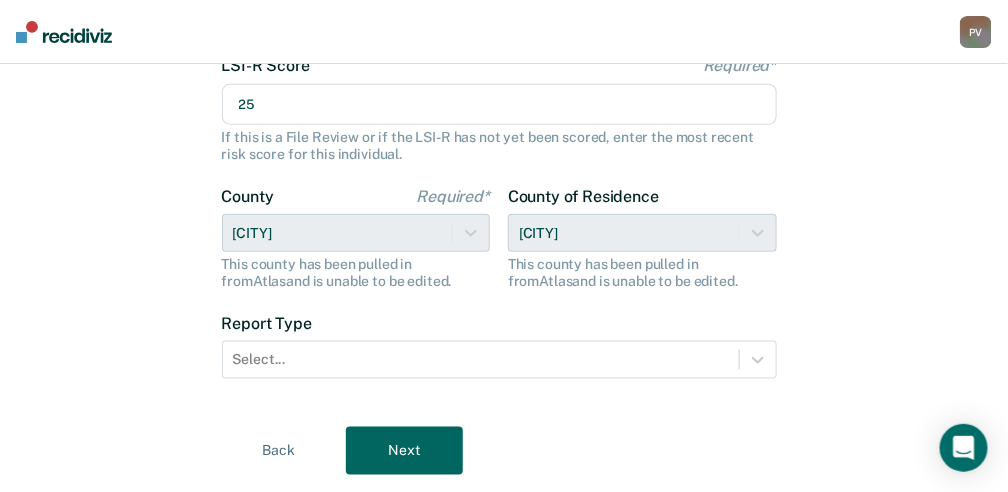 type on "25" 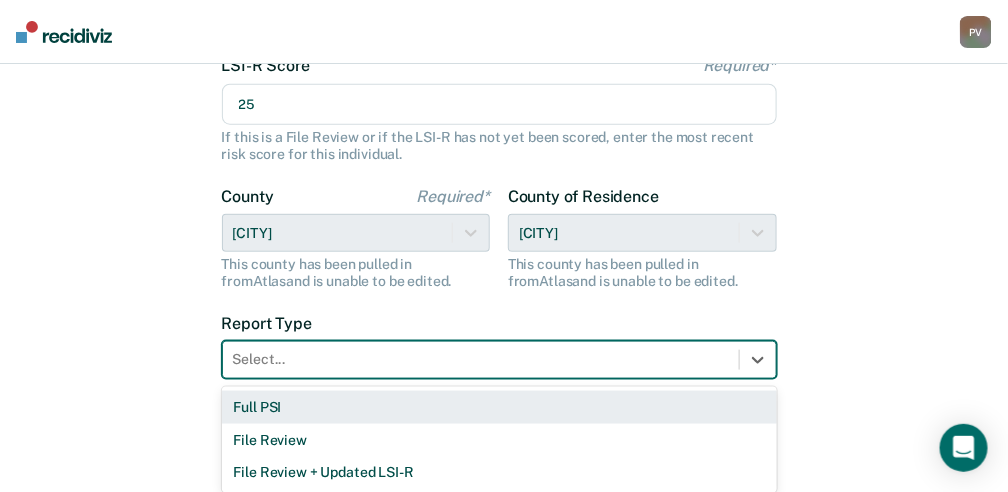 scroll, scrollTop: 426, scrollLeft: 0, axis: vertical 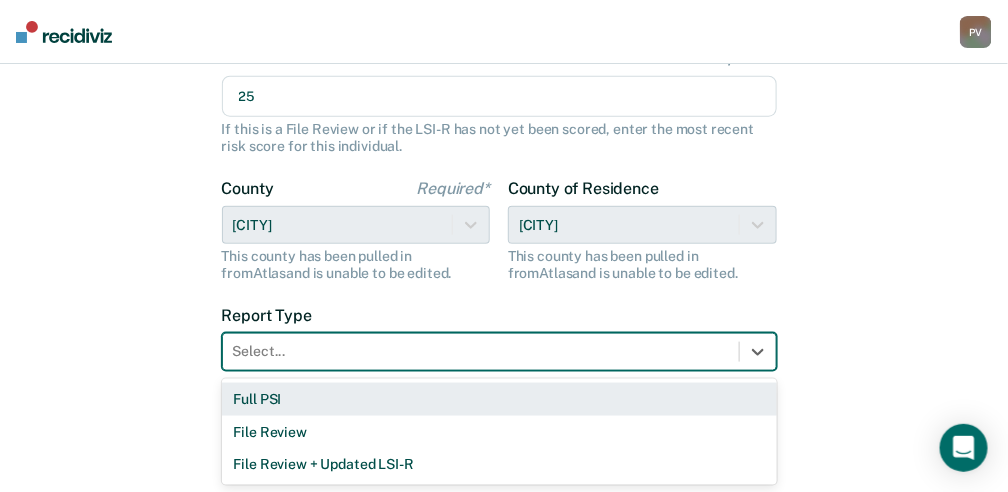 click on "Select..." at bounding box center (499, 352) 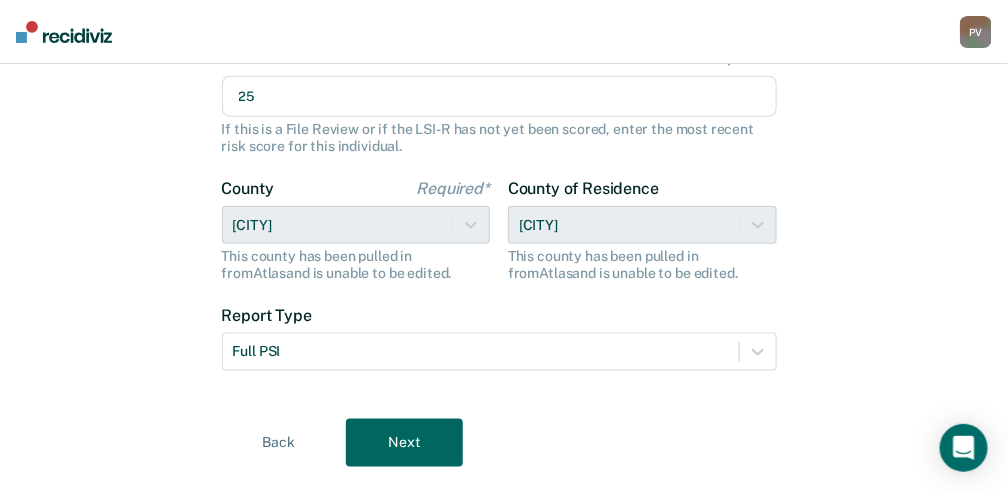 click on "Next" at bounding box center (404, 443) 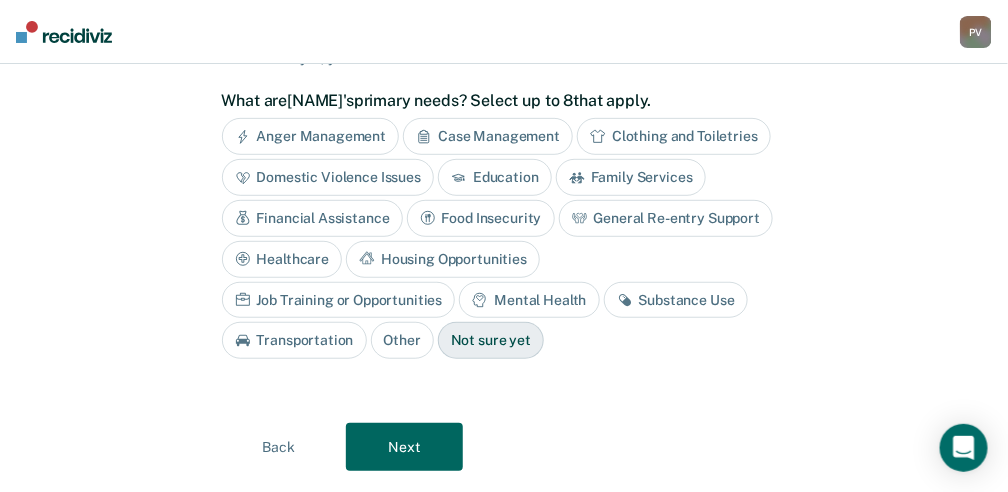 click on "Substance Use" at bounding box center [676, 300] 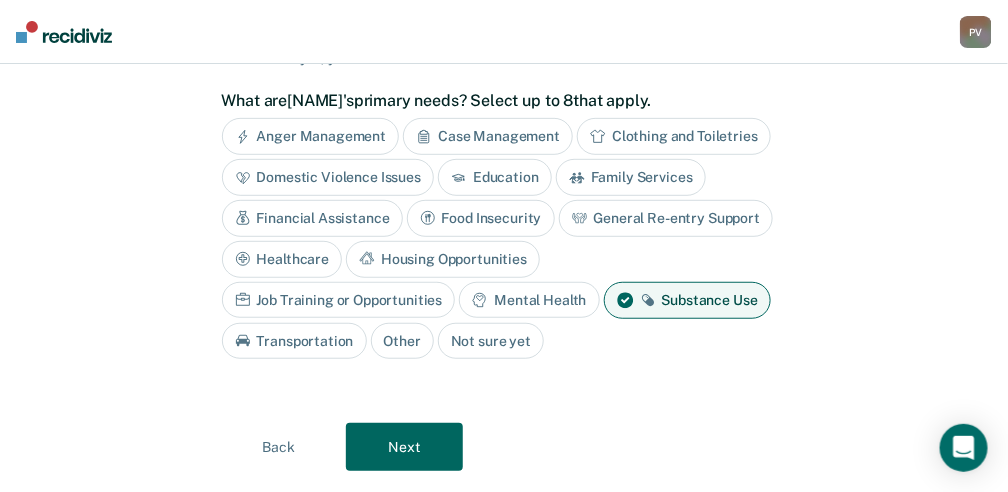 click on "Next" at bounding box center [404, 447] 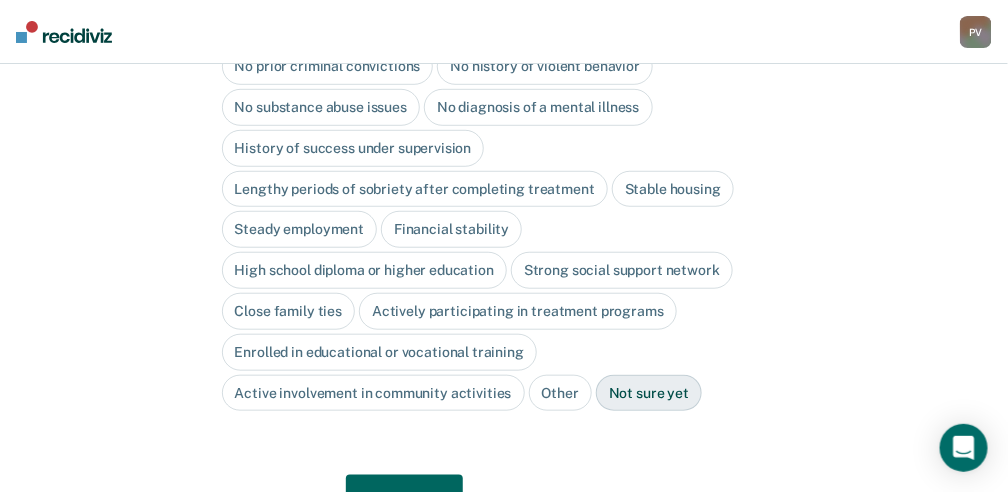 scroll, scrollTop: 108, scrollLeft: 0, axis: vertical 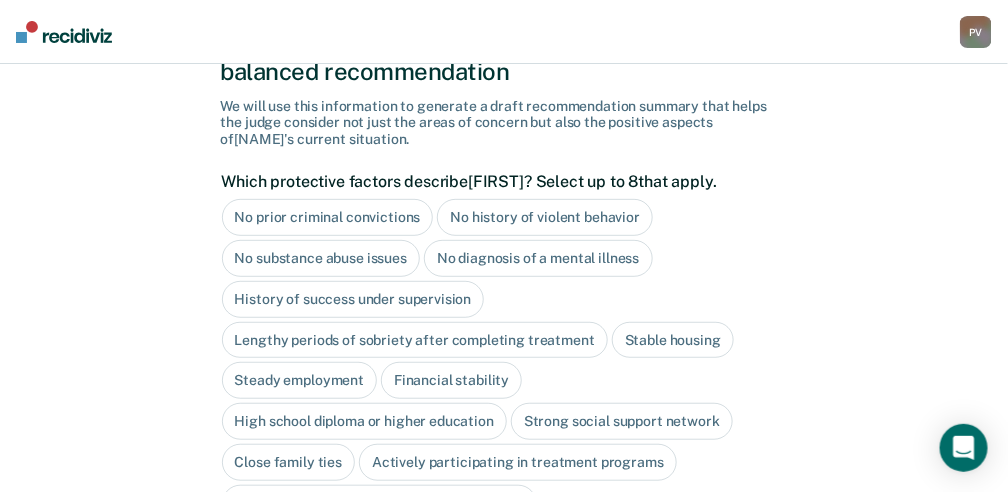 click on "History of success under supervision" at bounding box center [353, 299] 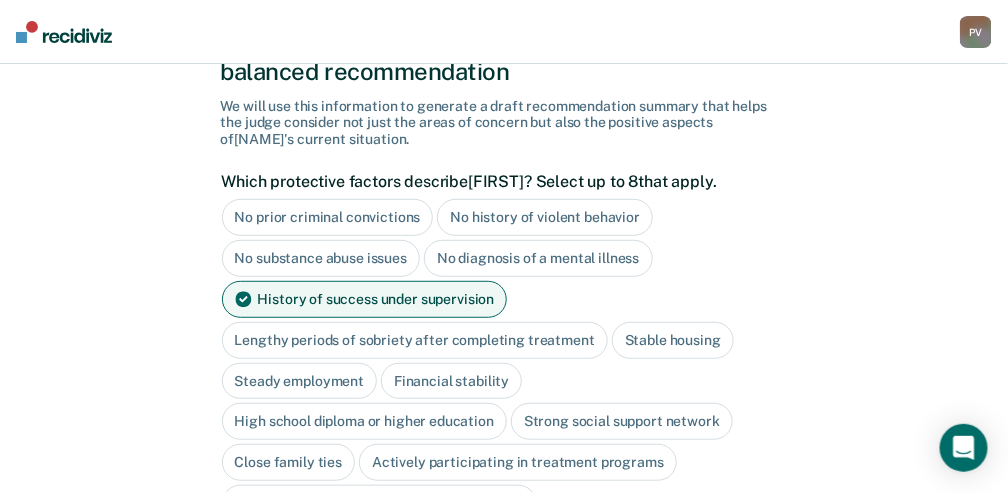 click 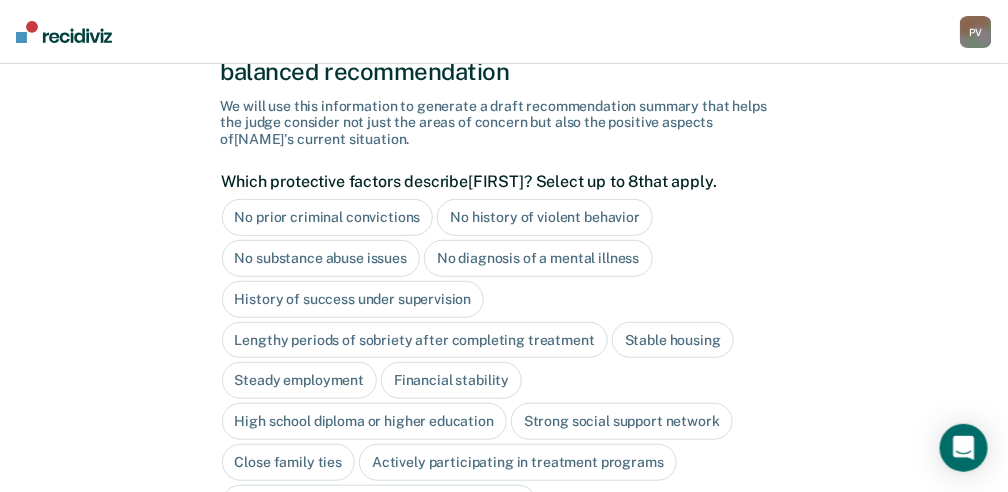 click on "Stable housing" at bounding box center [673, 340] 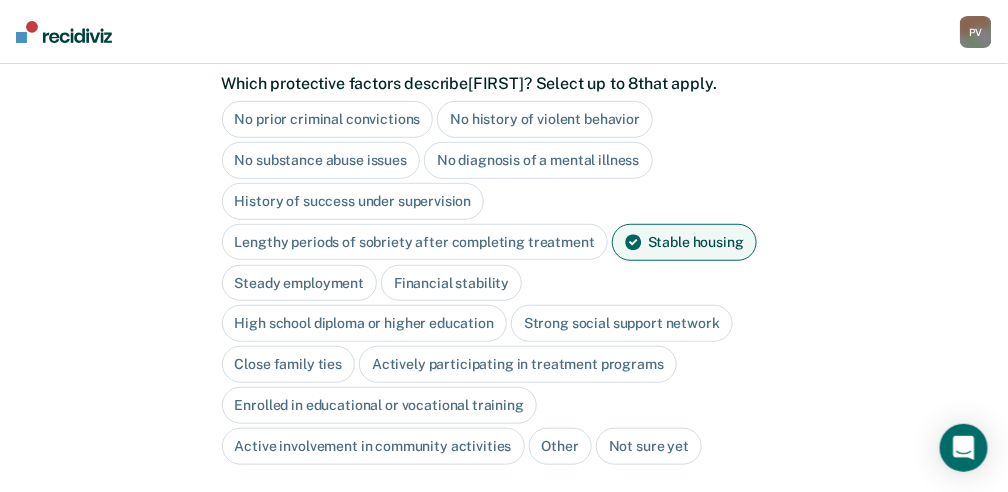 scroll, scrollTop: 241, scrollLeft: 0, axis: vertical 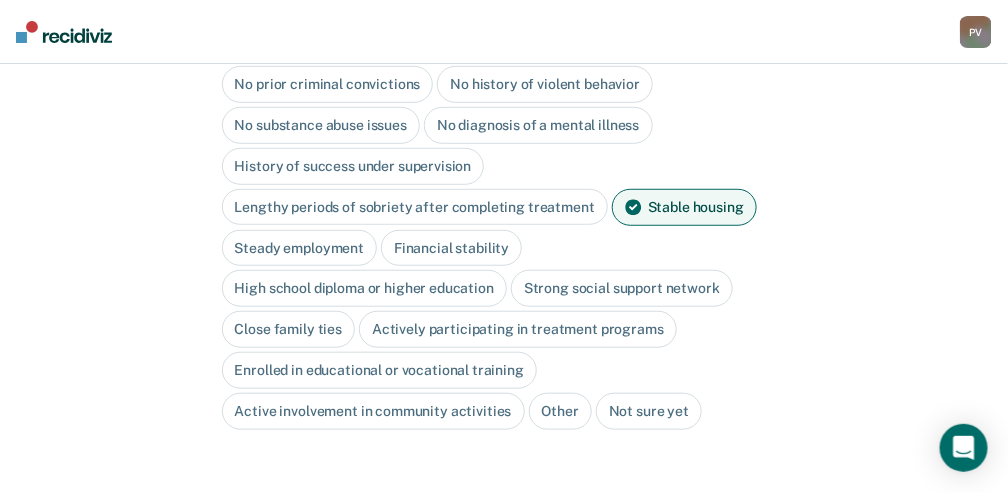 click on "Financial stability" at bounding box center (451, 248) 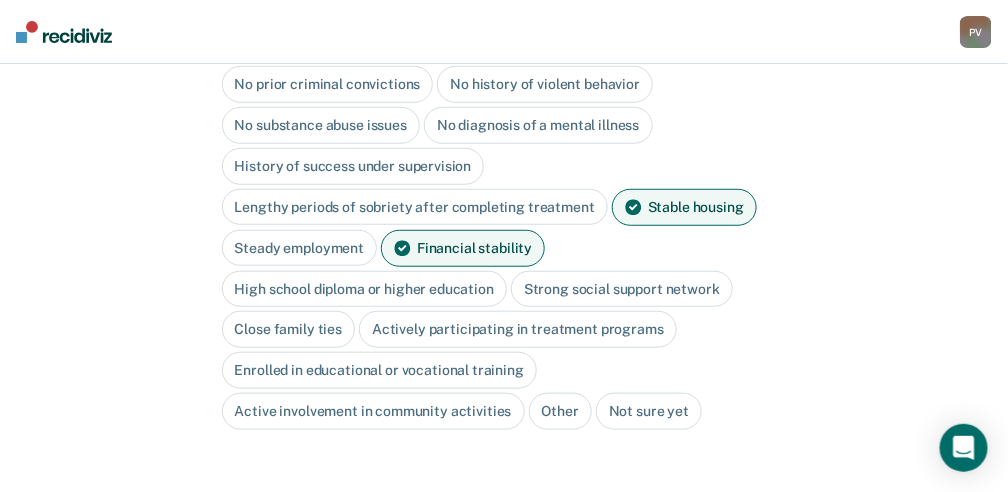 click on "Close family ties" at bounding box center [289, 329] 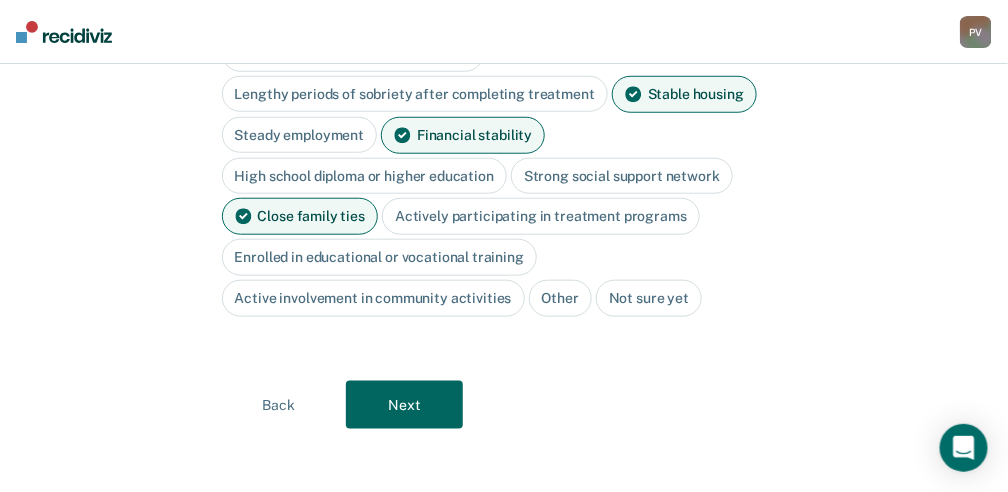 click on "Next" at bounding box center (404, 405) 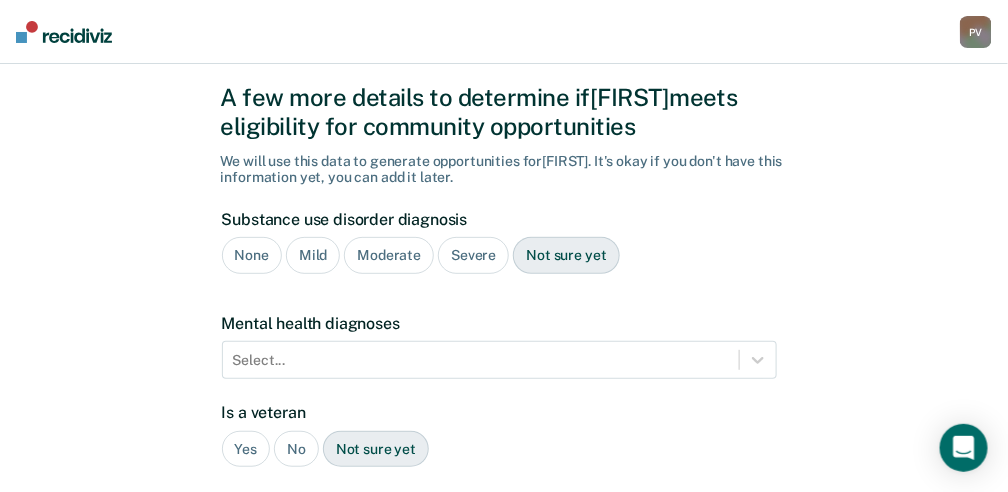 scroll, scrollTop: 22, scrollLeft: 0, axis: vertical 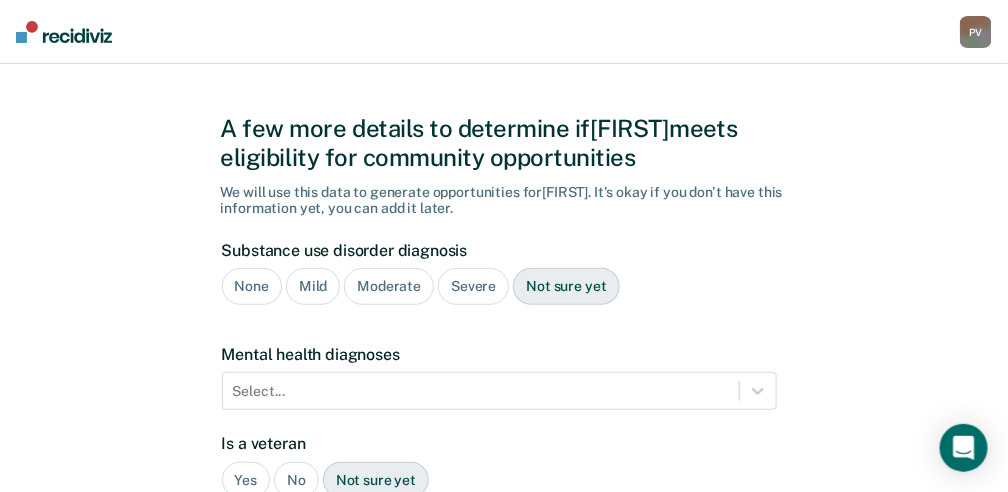 click on "Severe" at bounding box center (473, 286) 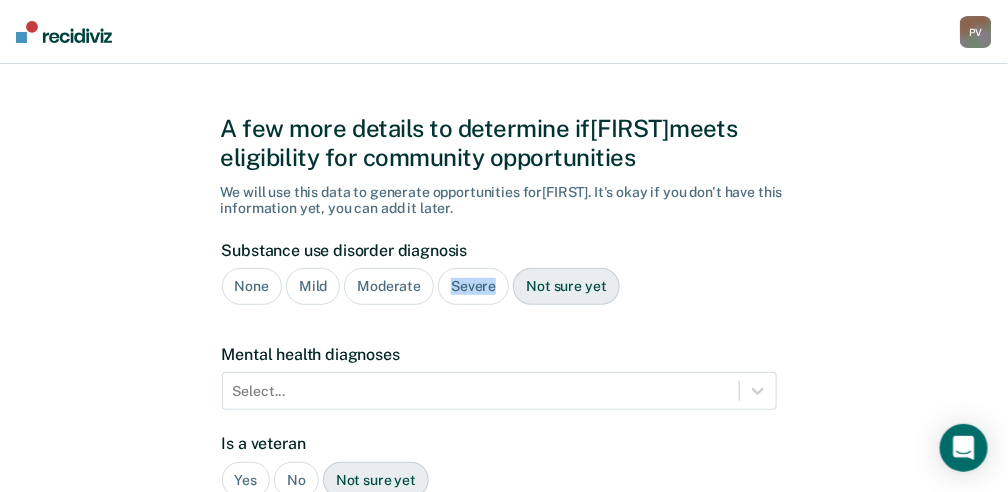 click on "Severe" at bounding box center (473, 286) 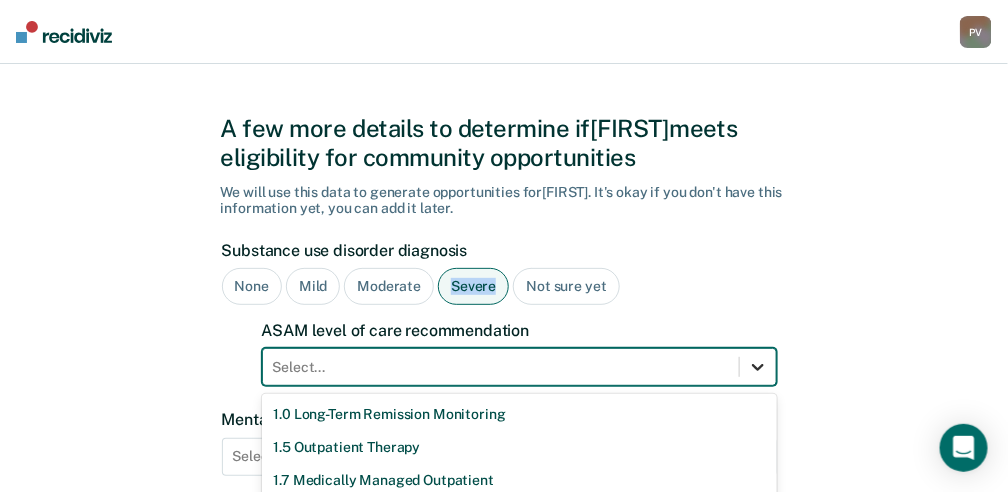 click on "11 results available. Use Up and Down to choose options, press Enter to select the currently focused option, press Escape to exit the menu, press Tab to select the option and exit the menu. Select... 1.0 Long-Term Remission Monitoring 1.5 Outpatient Therapy 1.7 Medically Managed Outpatient 2.1 Intensive Outpatient (IOP) 2.5 High-Intensity Outpatient (HIOP) 2.7 Medically Managed Intensive Outpatient 3.1 Clinically Managed Low-Intensity Residential 3.5 Clinically Managed High-Intensity Residential 3.7 Medically Managed Residential 4.0 Medically Managed Inpatient None" at bounding box center (519, 367) 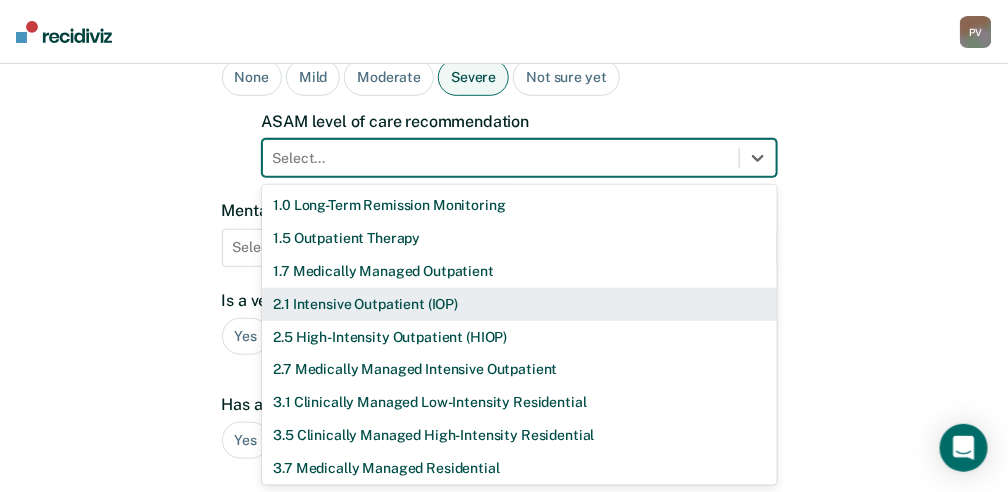 click on "2.1 Intensive Outpatient (IOP)" at bounding box center (519, 304) 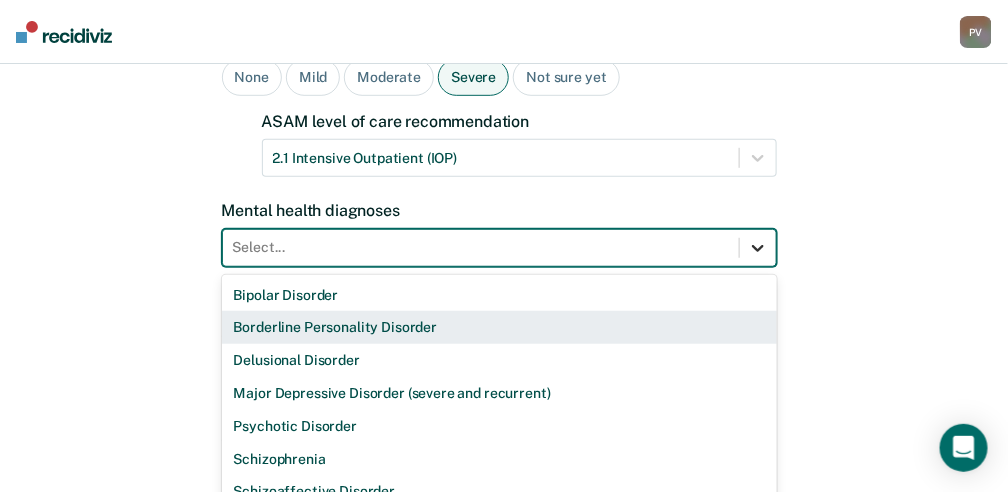 scroll, scrollTop: 320, scrollLeft: 0, axis: vertical 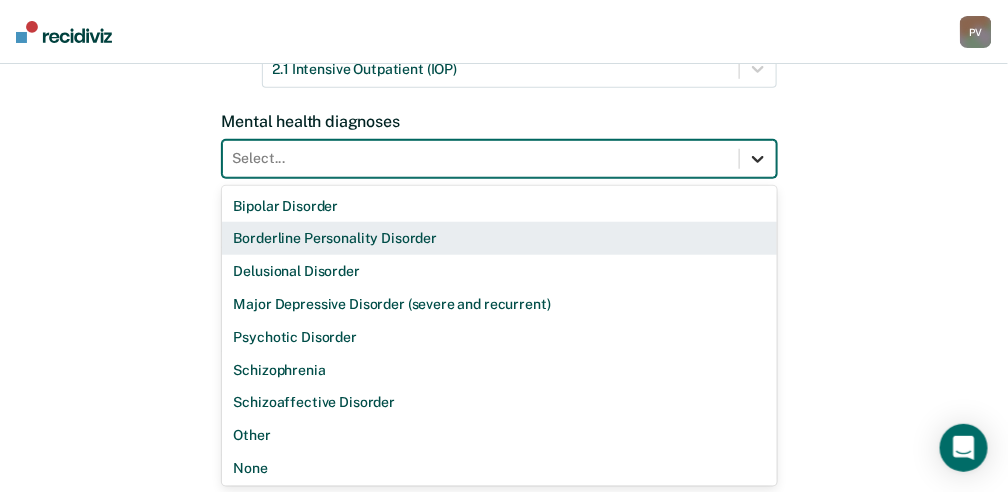 click on "9 results available. Use Up and Down to choose options, press Enter to select the currently focused option, press Escape to exit the menu, press Tab to select the option and exit the menu. Select... Bipolar Disorder Borderline Personality Disorder Delusional Disorder Major Depressive Disorder (severe and recurrent) Psychotic Disorder Schizophrenia Schizoaffective Disorder Other None" at bounding box center [499, 159] 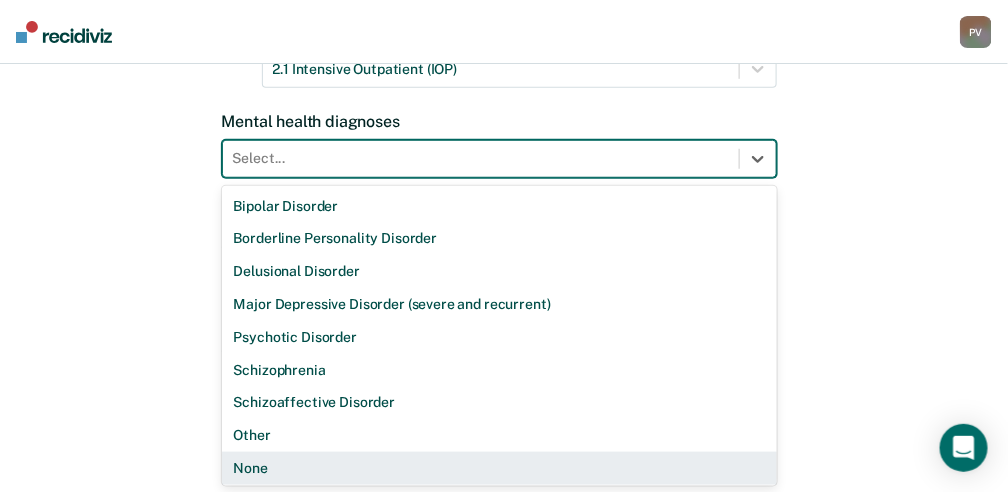 click on "None" at bounding box center [499, 468] 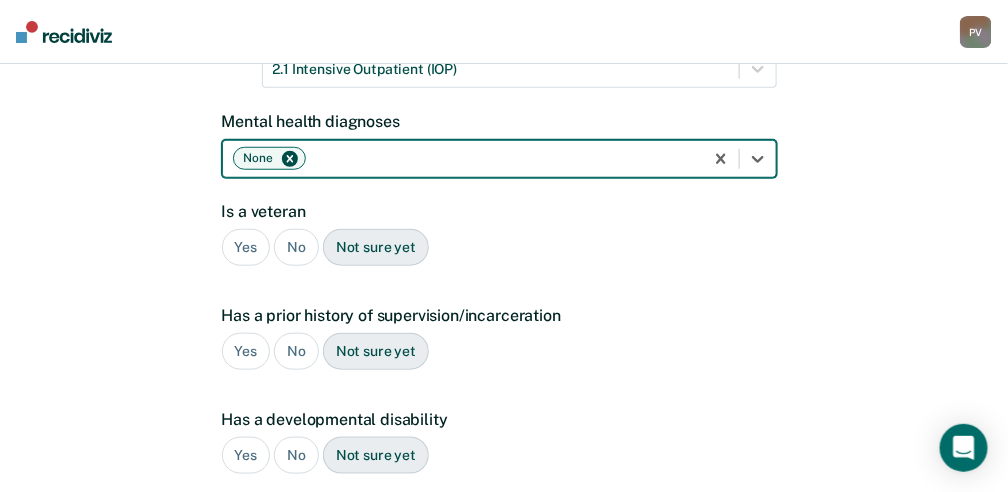 click on "No" at bounding box center [296, 455] 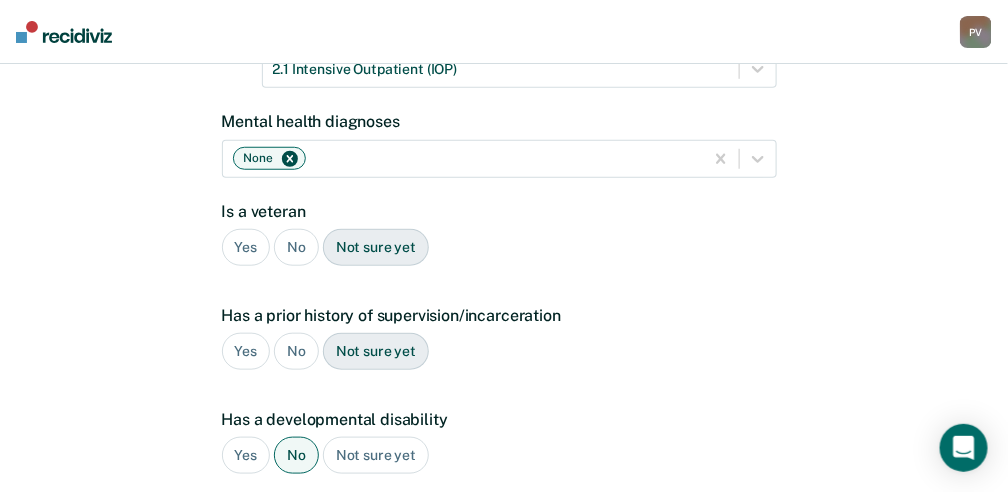 click on "No" at bounding box center (296, 247) 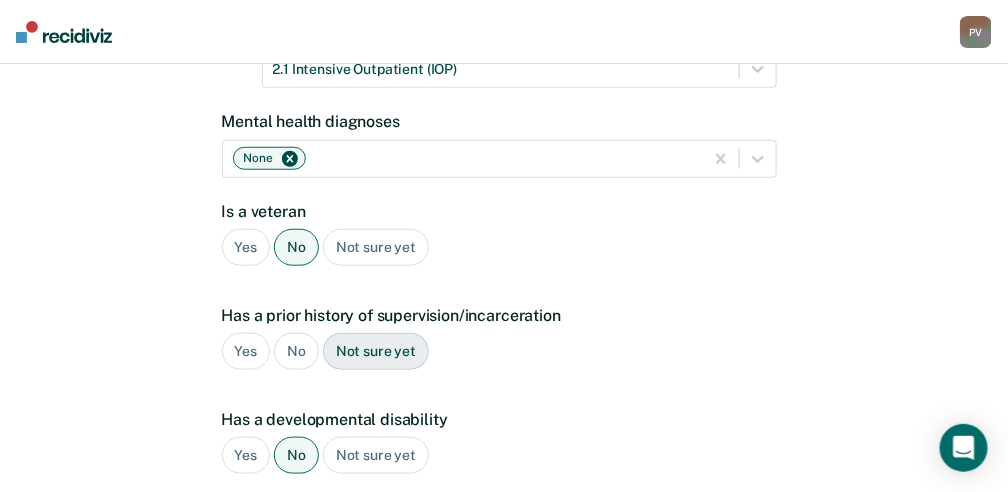 click on "Yes" at bounding box center [246, 351] 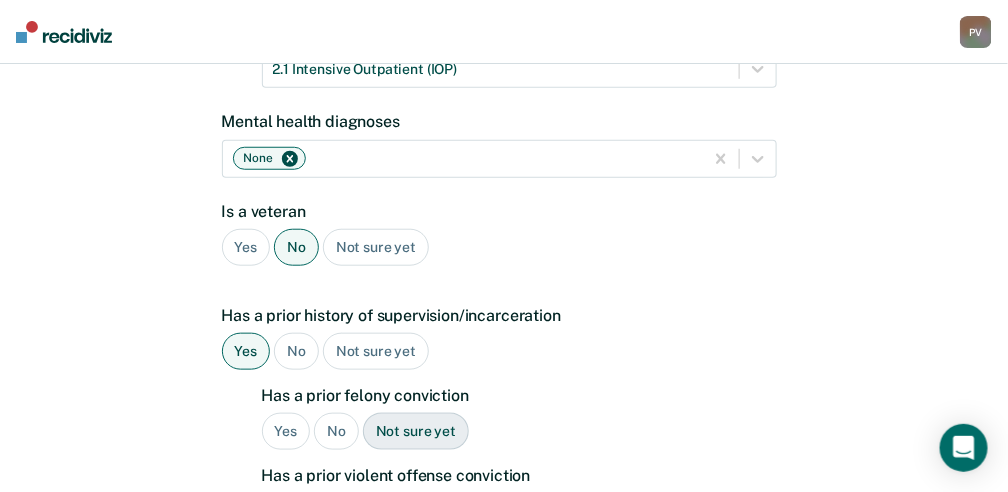 click on "Yes" at bounding box center (286, 431) 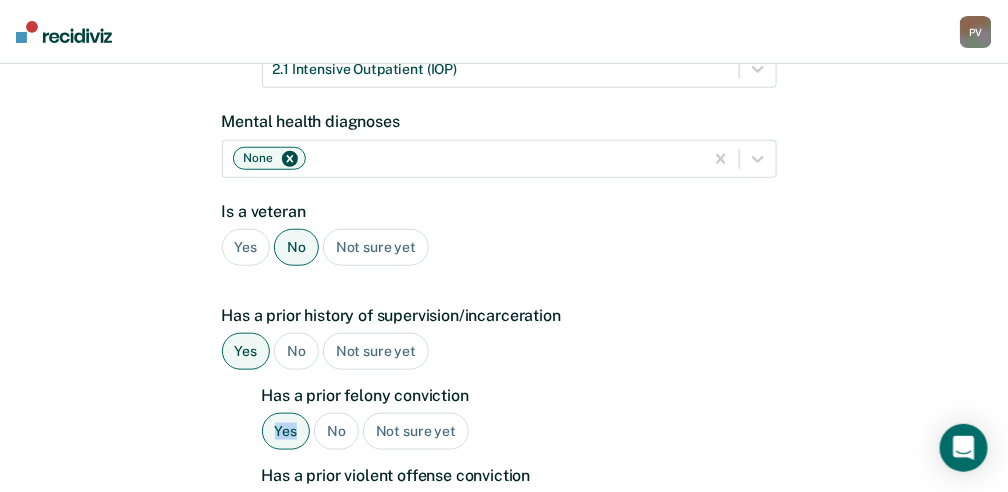 click on "Yes" at bounding box center [286, 431] 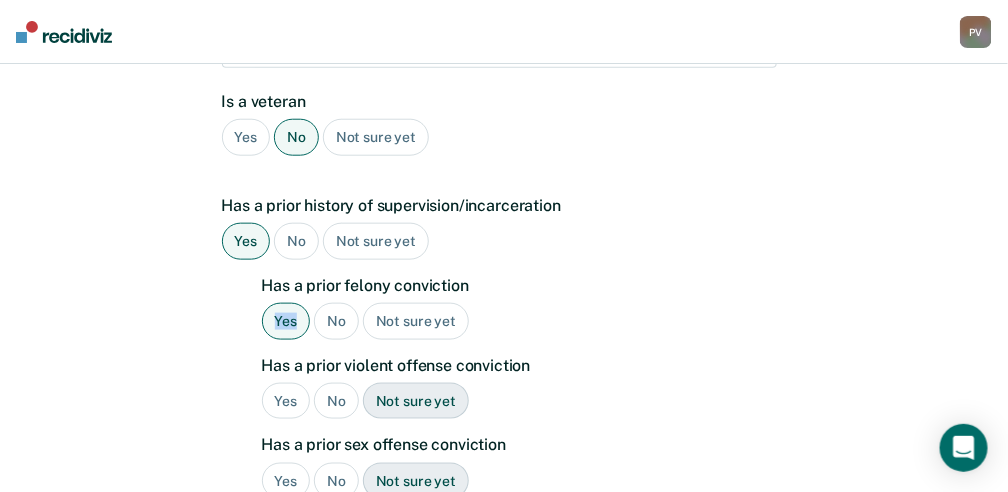 scroll, scrollTop: 453, scrollLeft: 0, axis: vertical 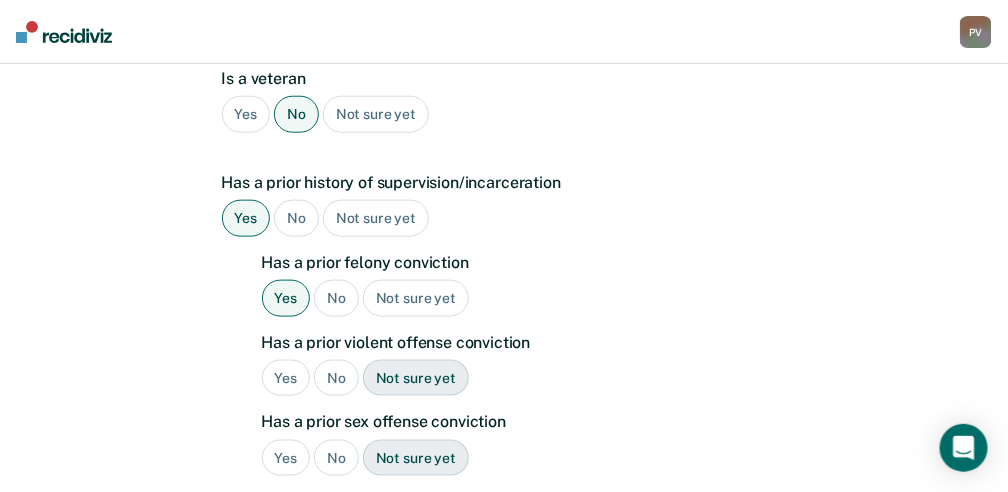 click on "No" at bounding box center [336, 378] 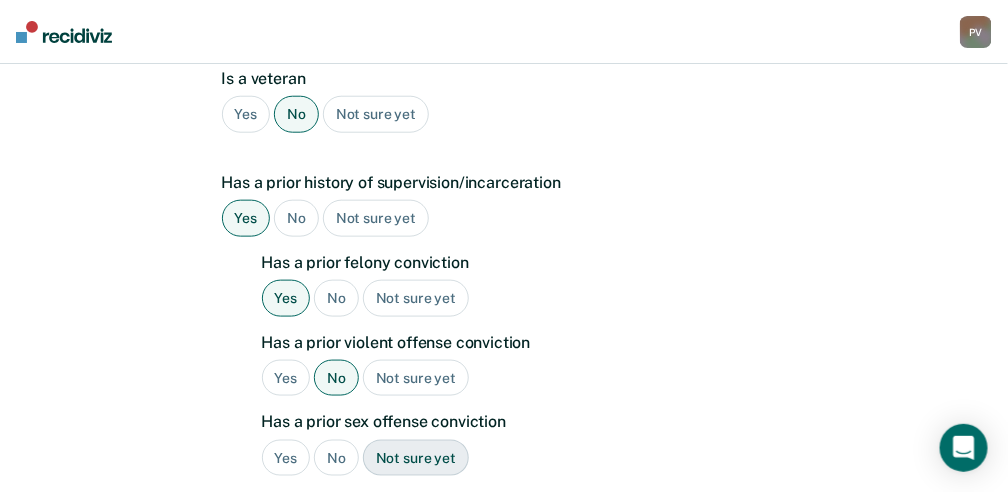 click on "No" at bounding box center [336, 458] 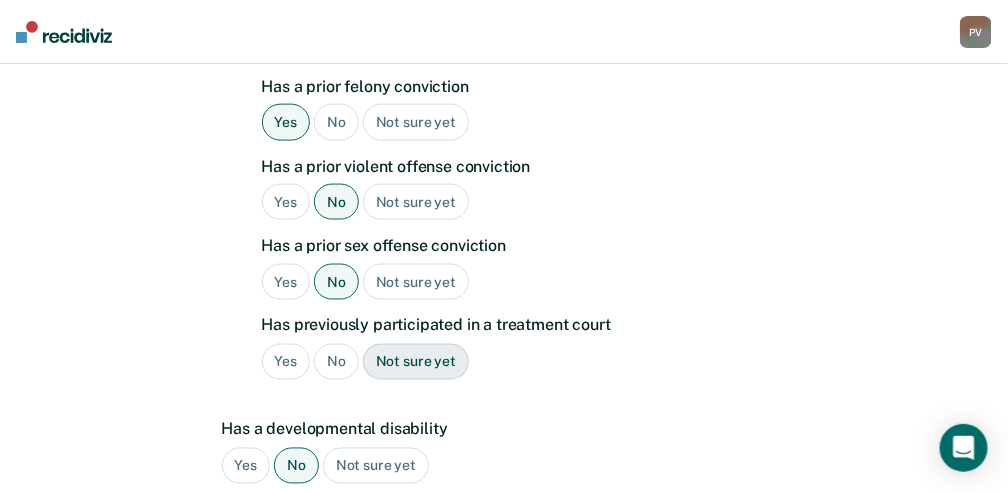 scroll, scrollTop: 653, scrollLeft: 0, axis: vertical 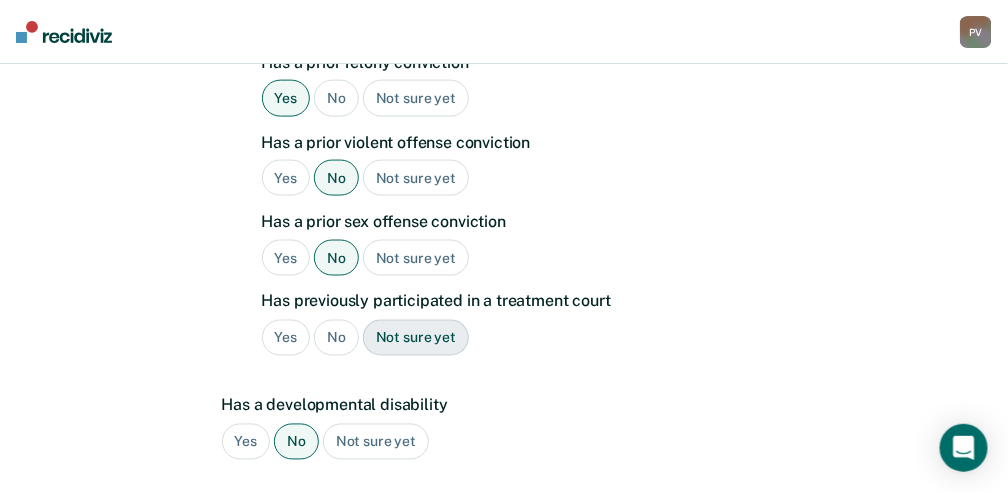 click on "No" at bounding box center [336, 338] 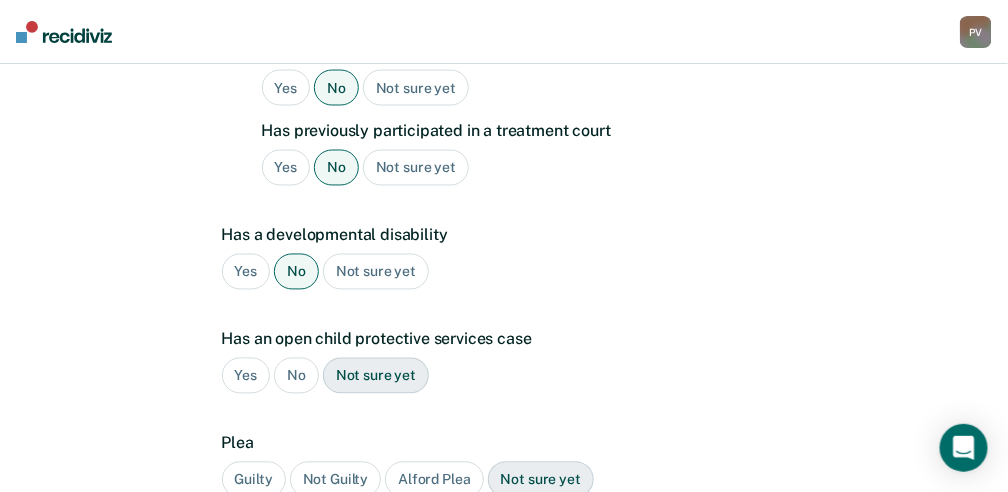 scroll, scrollTop: 853, scrollLeft: 0, axis: vertical 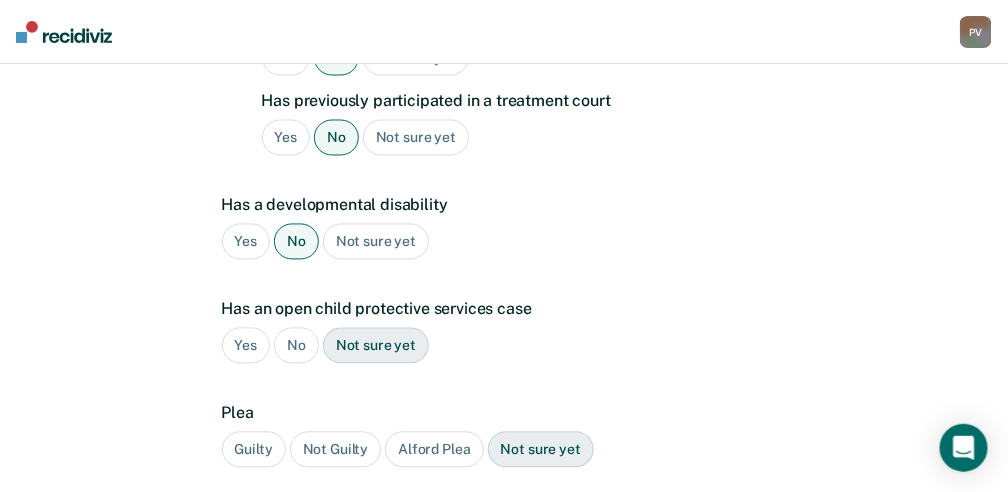 click on "Has an open child protective services case   Yes No Not sure yet" at bounding box center [499, 340] 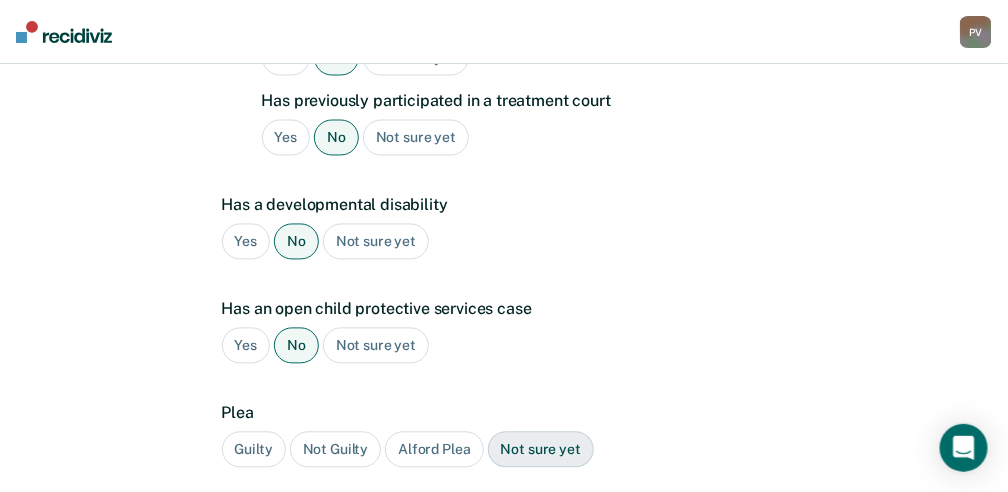 click on "Guilty" at bounding box center [254, 450] 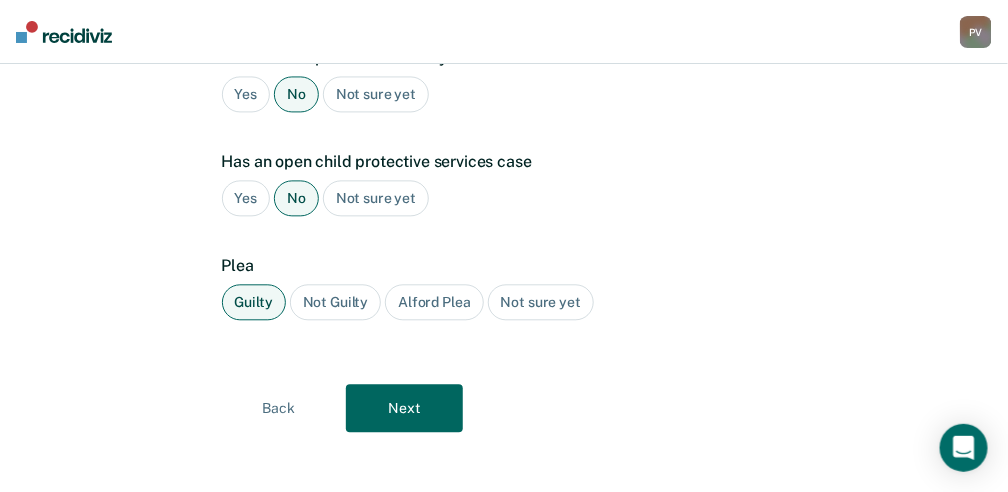 scroll, scrollTop: 1004, scrollLeft: 0, axis: vertical 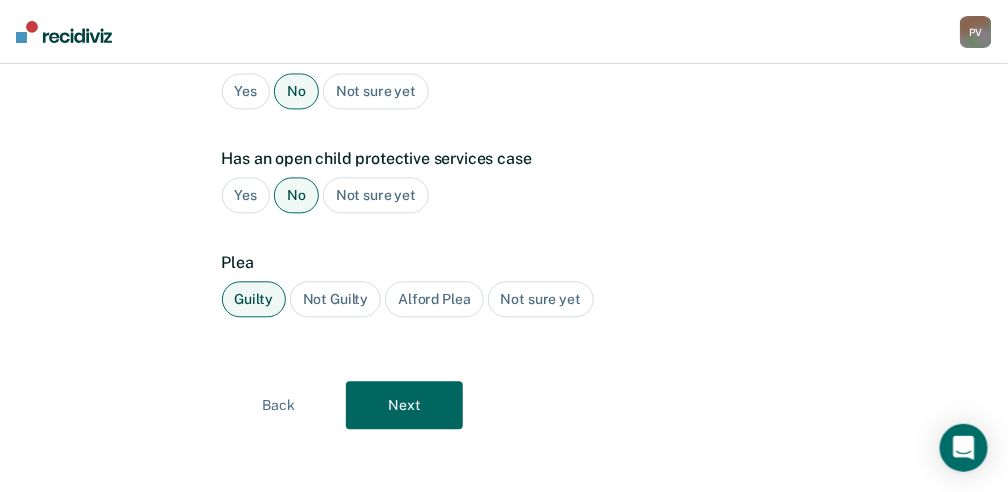 click on "Next" at bounding box center (404, 405) 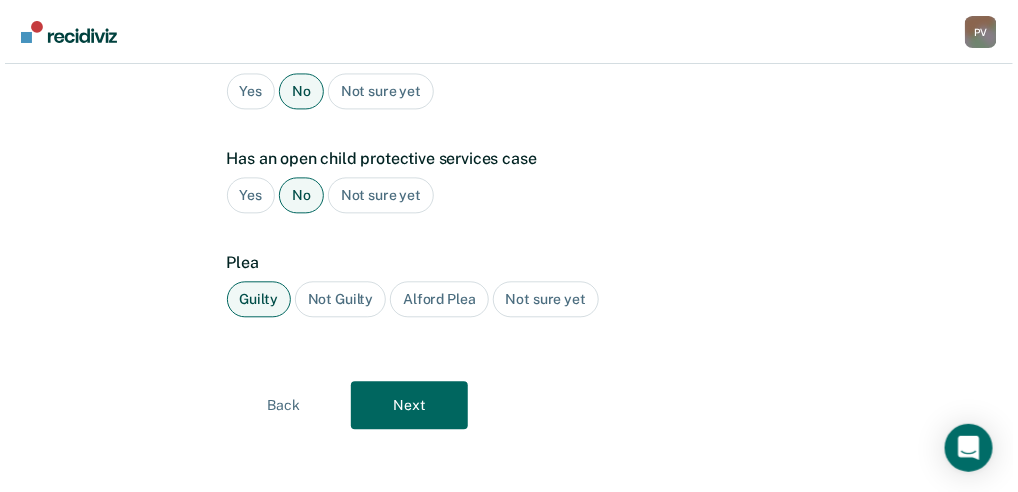 scroll, scrollTop: 0, scrollLeft: 0, axis: both 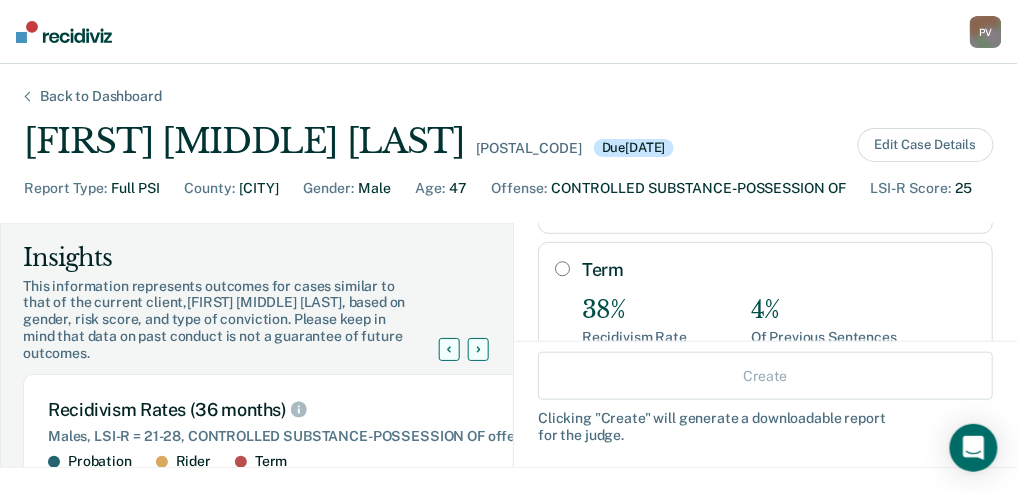 click on "Term" at bounding box center (562, 269) 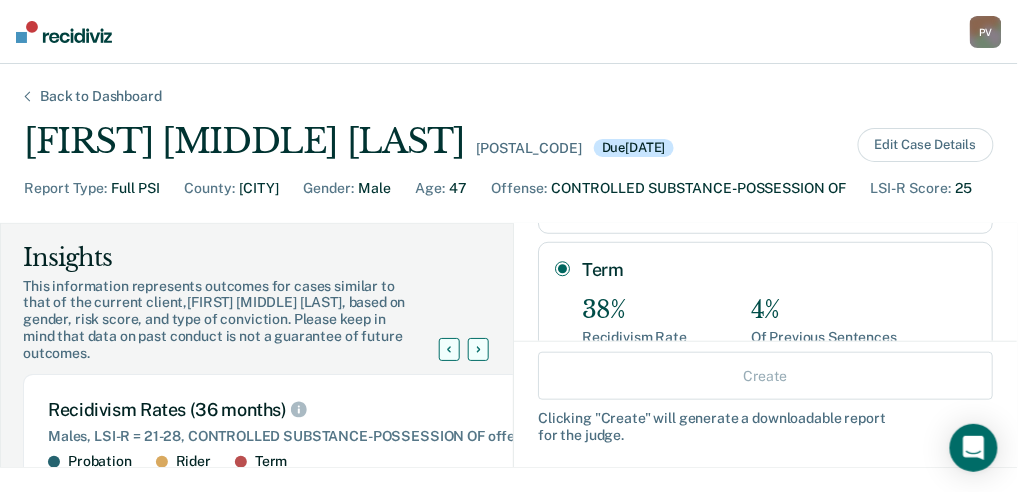 radio on "true" 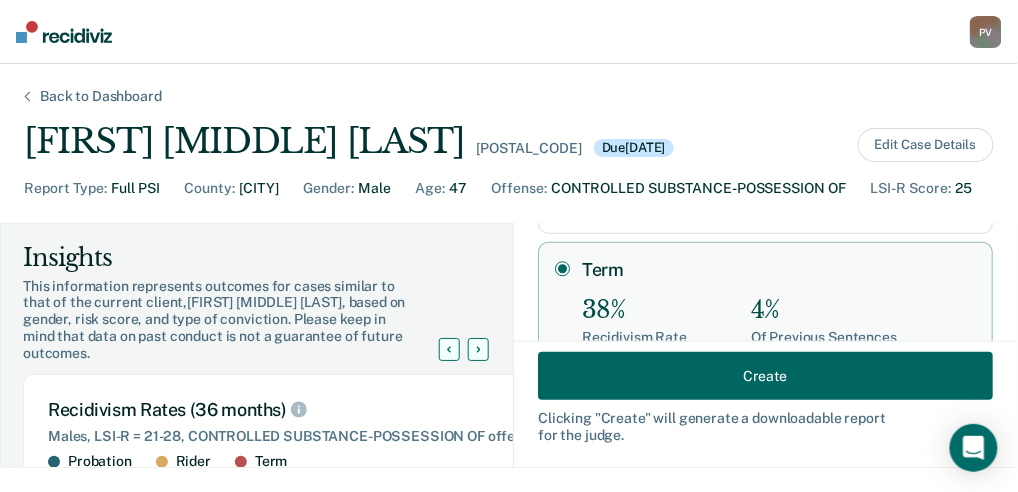 click on "Create" at bounding box center (765, 375) 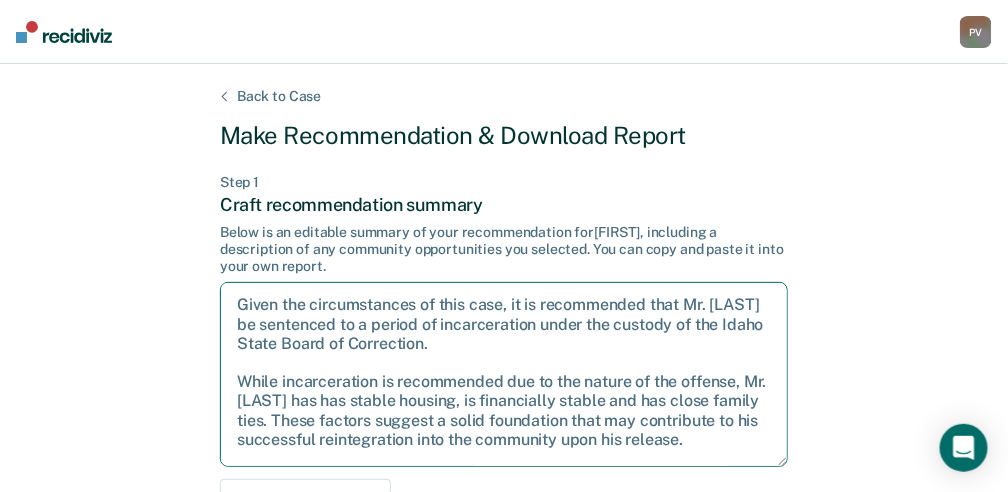 click on "Given the circumstances of this case, it is recommended that Mr. [LAST] be sentenced to a period of incarceration under the custody of the Idaho State Board of Correction.
While incarceration is recommended due to the nature of the offense, Mr. [LAST] has has stable housing, is financially stable and has close family ties. These factors suggest a solid foundation that may contribute to his successful reintegration into the community upon his release.
During his incarceration, it is further recommended that a comprehensive plan be developed to address his substance use needs. It is hoped that, with this structure and support, Mr. [LAST] will make the changes necessary to build a more stable and productive future." at bounding box center [504, 374] 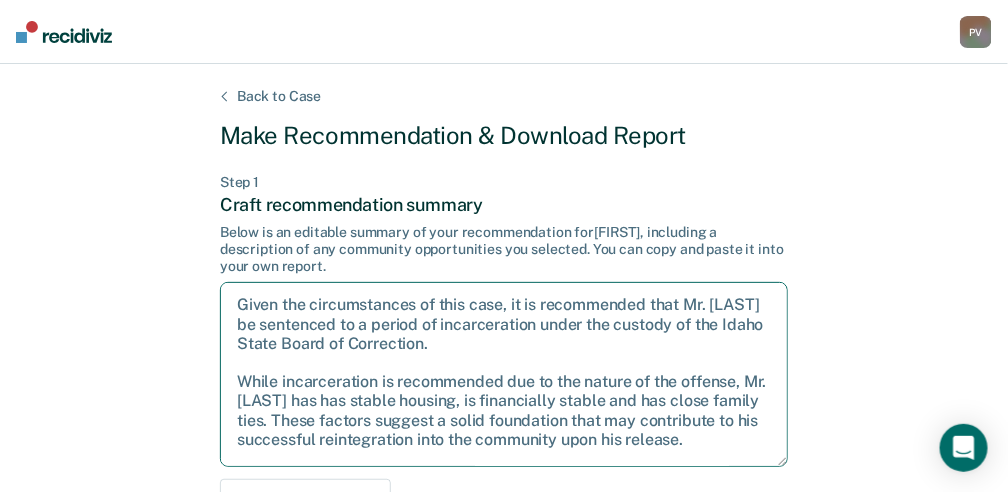 drag, startPoint x: 237, startPoint y: 304, endPoint x: 517, endPoint y: 338, distance: 282.05673 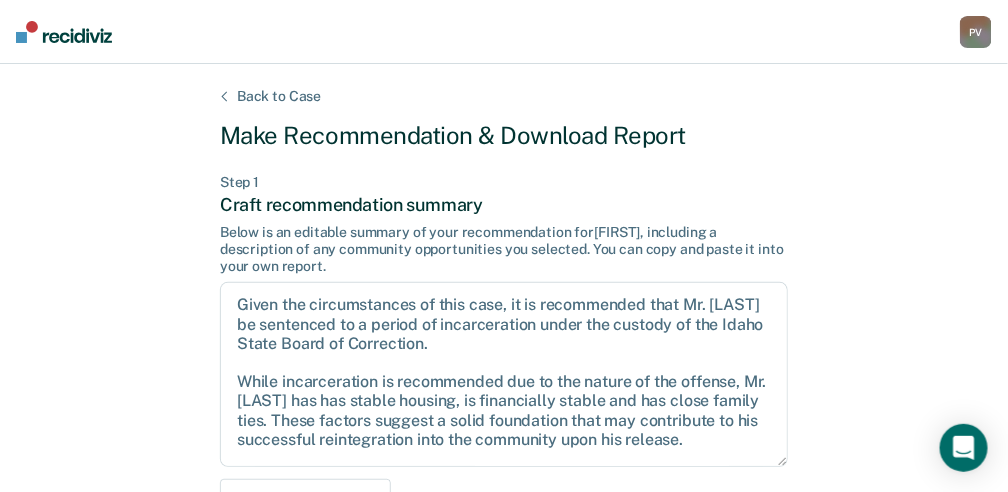 click on "Back to Case Make Recommendation & Download Report Step 1 Craft recommendation summary Below is an editable summary of your recommendation for [FIRST], including a description of any community opportunities you selected. You can copy and paste it into your own report. Given the circumstances of this case, it is recommended that Mr. [LAST] be sentenced to a period of incarceration under the custody of the Idaho State Board of Correction.
While incarceration is recommended due to the nature of the offense, Mr. [LAST] has has stable housing, is financially stable and has close family ties. These factors suggest a solid foundation that may contribute to his successful reintegration into the community upon his release.
During his incarceration, it is further recommended that a comprehensive plan be developed to address his substance use needs. It is hoped that, with this structure and support, Mr. [LAST] will make the changes necessary to build a more stable and productive future. Copy to clipboard 47" at bounding box center [504, 602] 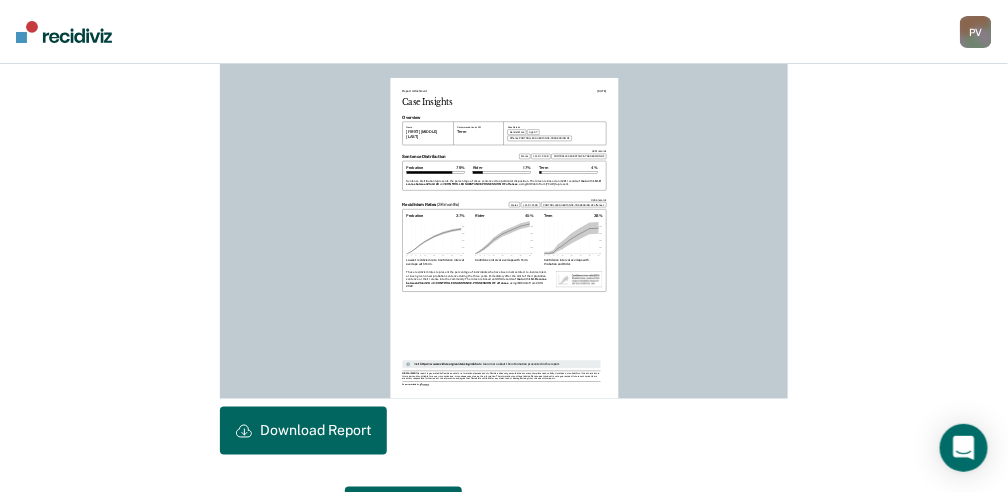 scroll, scrollTop: 648, scrollLeft: 0, axis: vertical 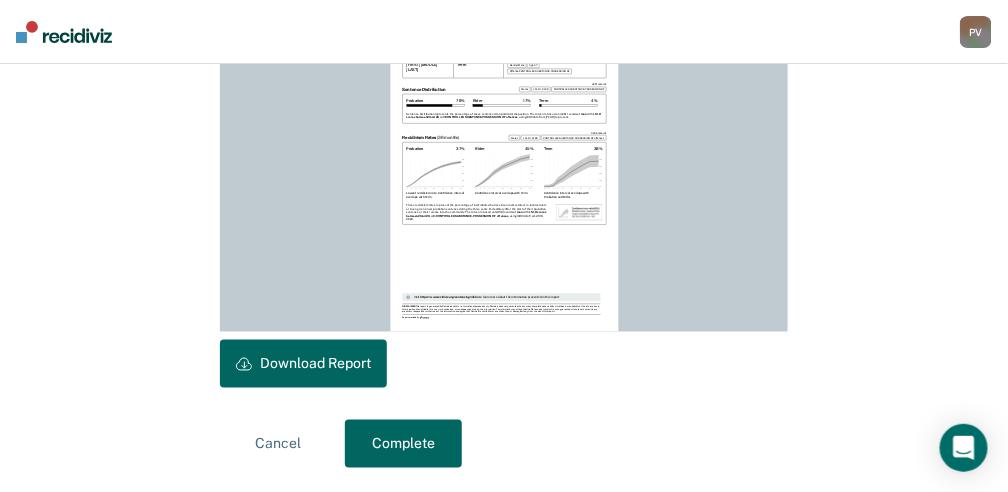 click on "Download Report" at bounding box center [303, 364] 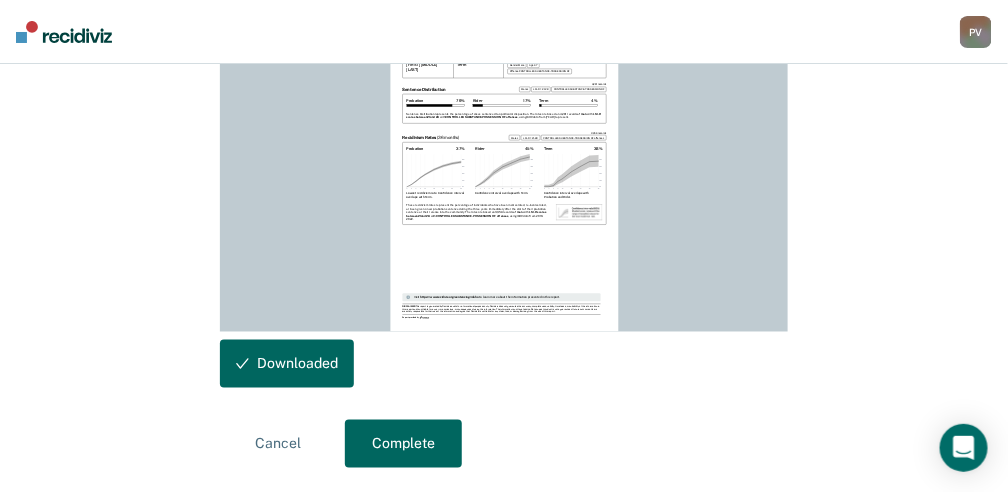scroll, scrollTop: 0, scrollLeft: 0, axis: both 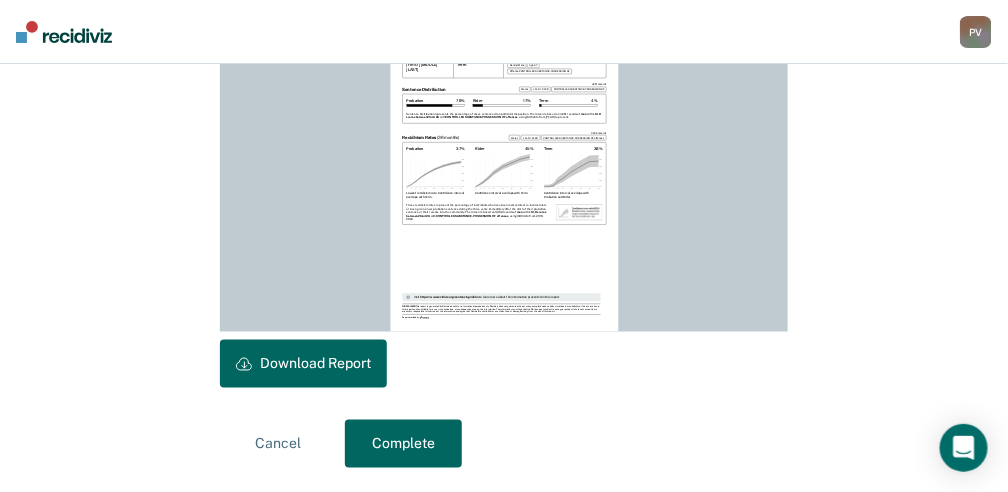 click on "Complete" at bounding box center [403, 444] 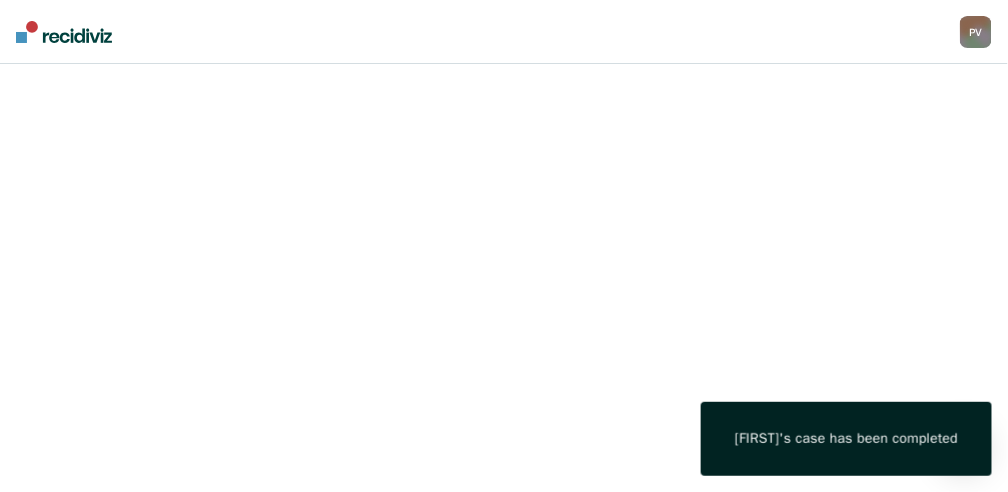 scroll, scrollTop: 0, scrollLeft: 0, axis: both 